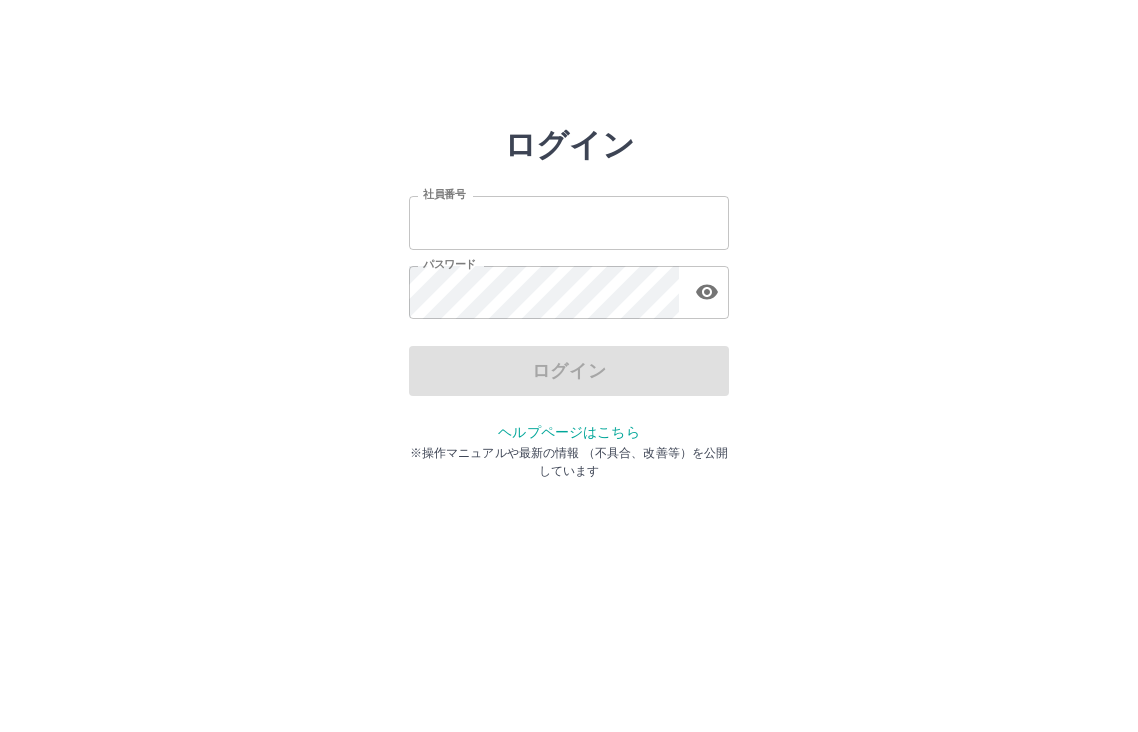 scroll, scrollTop: 0, scrollLeft: 0, axis: both 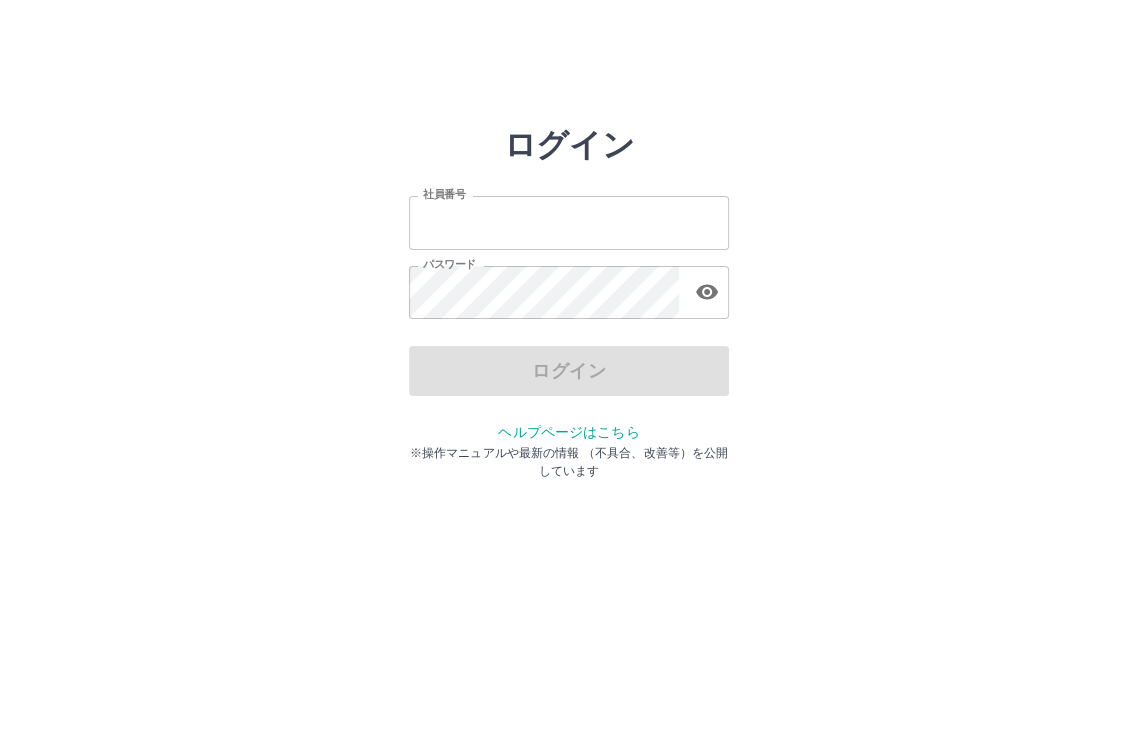 type on "*******" 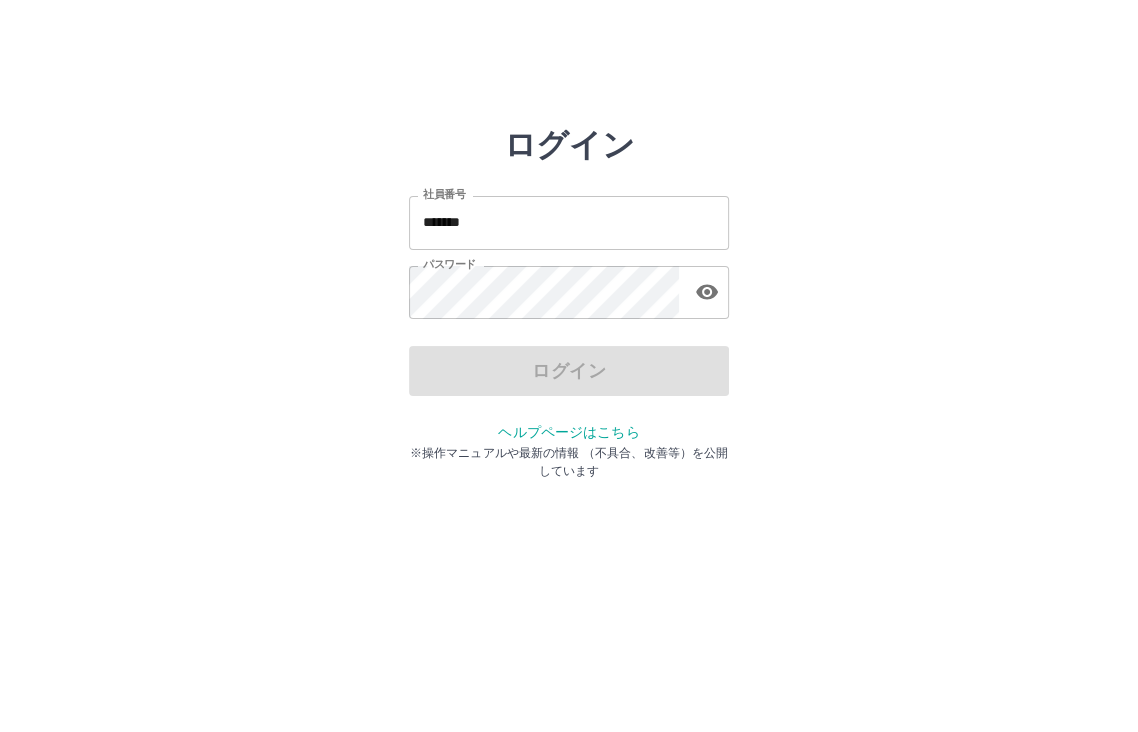 click on "ログイン 社員番号 ******* 社員番号 パスワード パスワード ログイン ヘルプページはこちら ※操作マニュアルや最新の情報 （不具合、改善等）を公開しています" at bounding box center [569, 286] 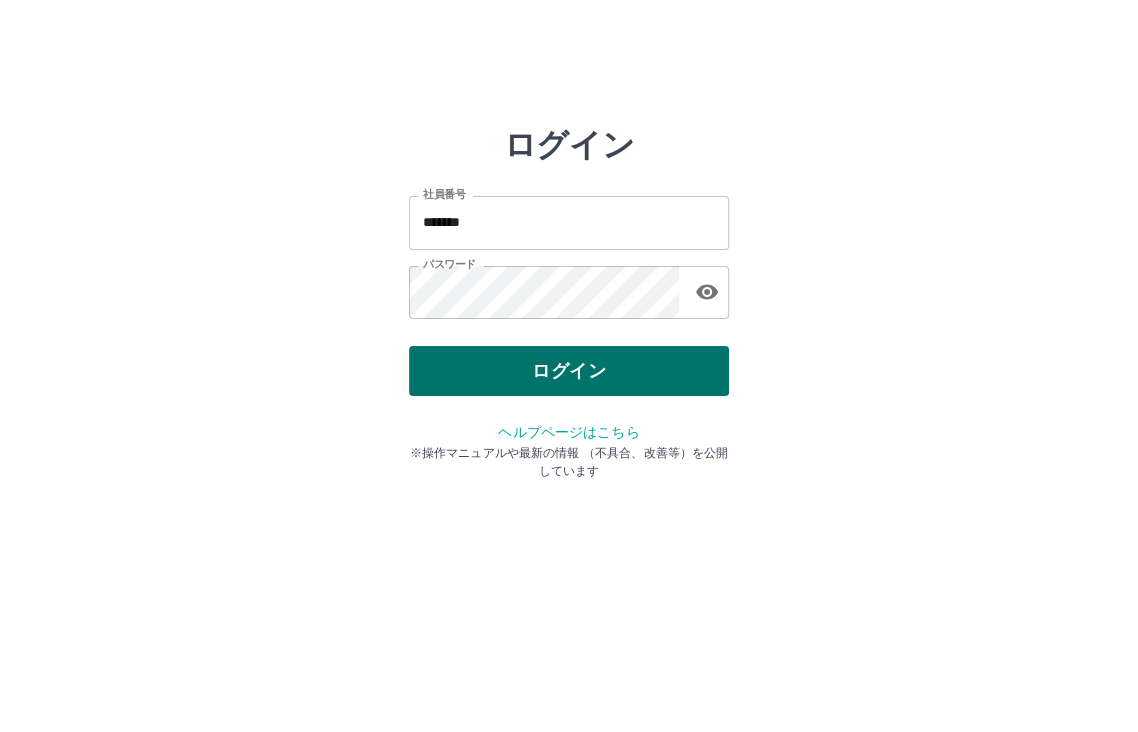 click on "ログイン" at bounding box center (569, 371) 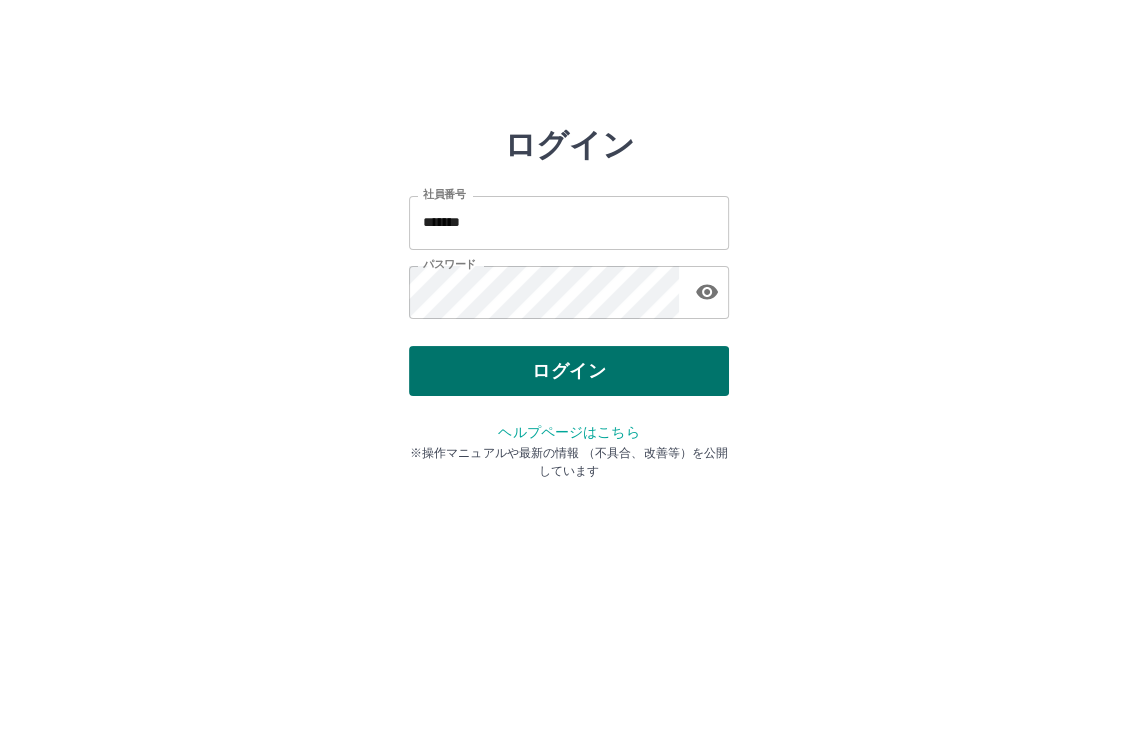 click on "ログイン" at bounding box center (569, 371) 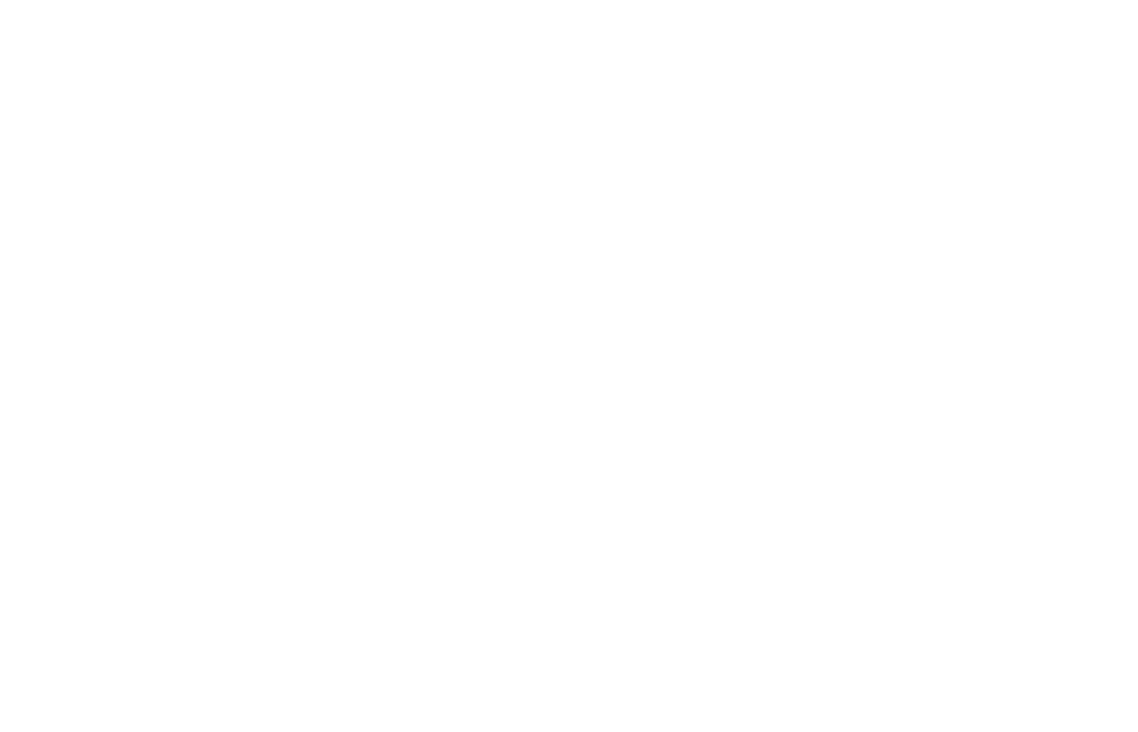 scroll, scrollTop: 0, scrollLeft: 0, axis: both 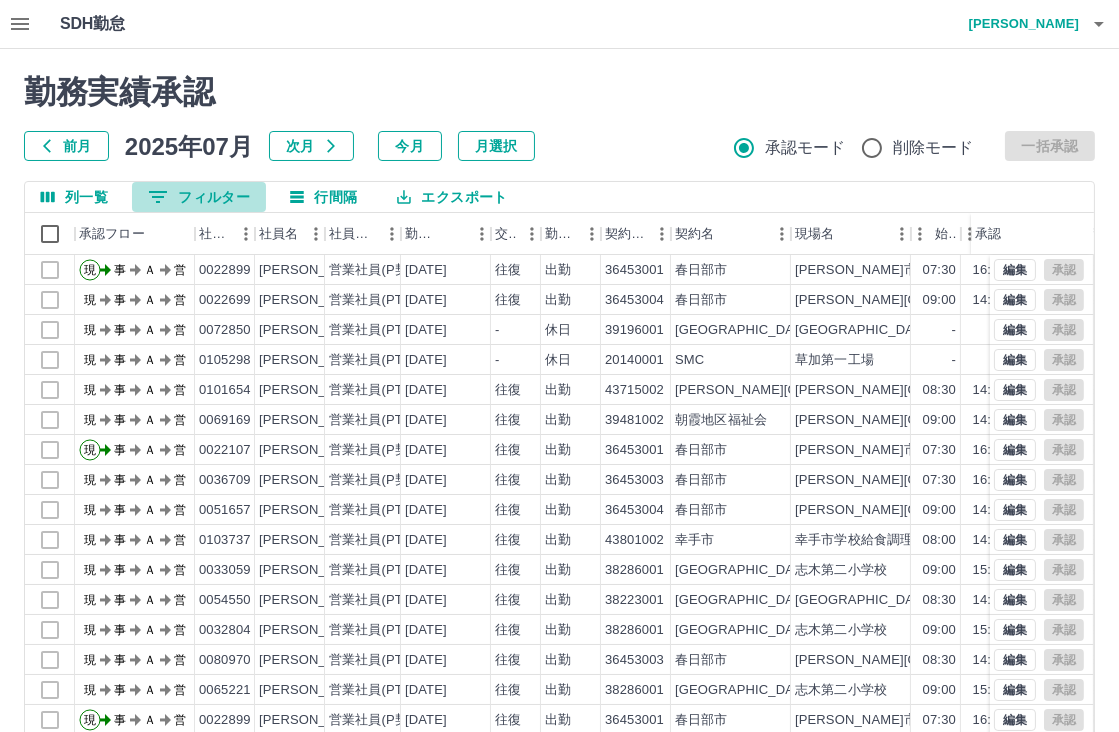 click on "0 フィルター" at bounding box center [199, 197] 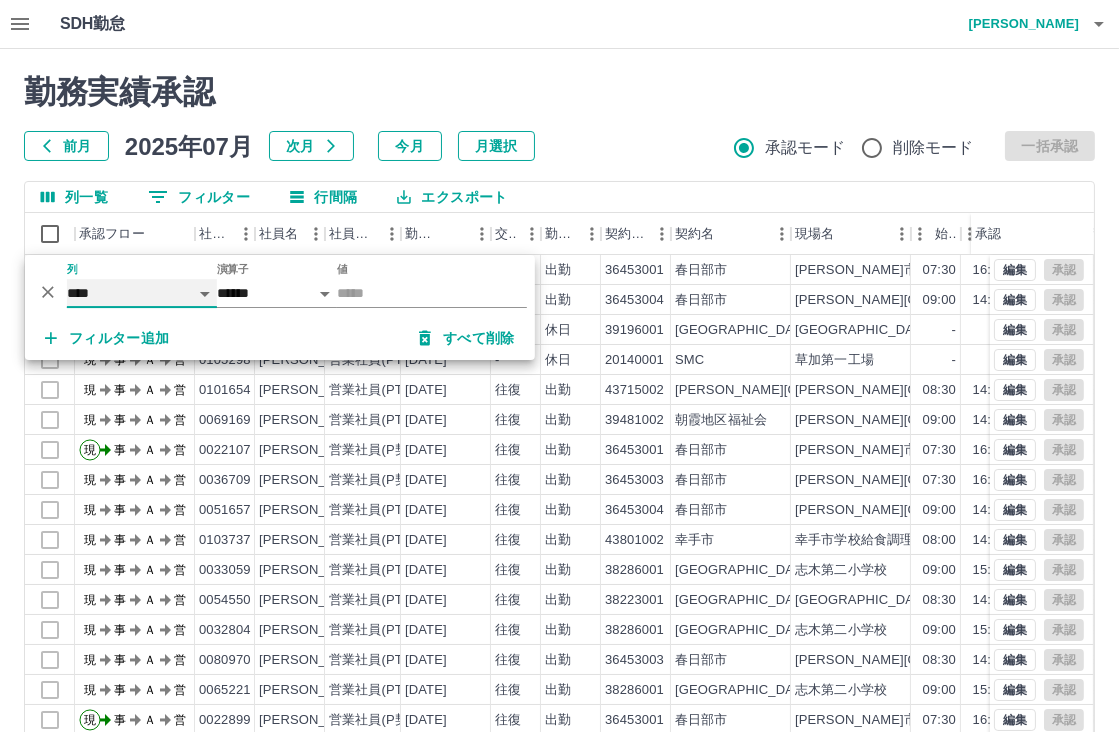 click on "**** *** **** *** *** **** ***** *** *** ** ** ** **** **** **** ** ** *** **** *****" at bounding box center [142, 293] 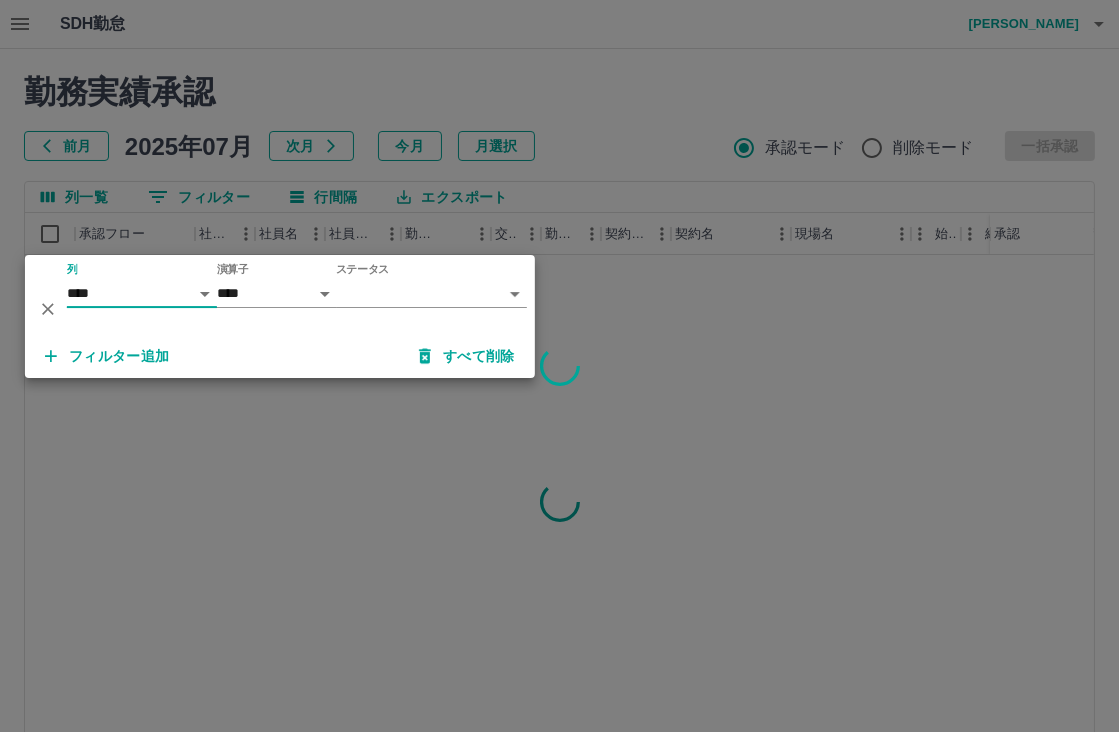 click on "SDH勤怠 [PERSON_NAME] 勤務実績承認 前月 [DATE] 次月 今月 月選択 承認モード 削除モード 一括承認 列一覧 0 フィルター 行間隔 エクスポート 承認フロー 社員番号 社員名 社員区分 勤務日 交通費 勤務区分 契約コード 契約名 現場名 始業 終業 休憩 所定開始 所定終業 所定休憩 拘束 承認 ページあたりの行数: 20 ** 1～20 / 3428 SDH勤怠 *** ** 列 **** *** **** *** *** **** ***** *** *** ** ** ** **** **** **** ** ** *** **** ***** 演算子 **** ****** ステータス ​ ********* フィルター追加 すべて削除" at bounding box center [559, 422] 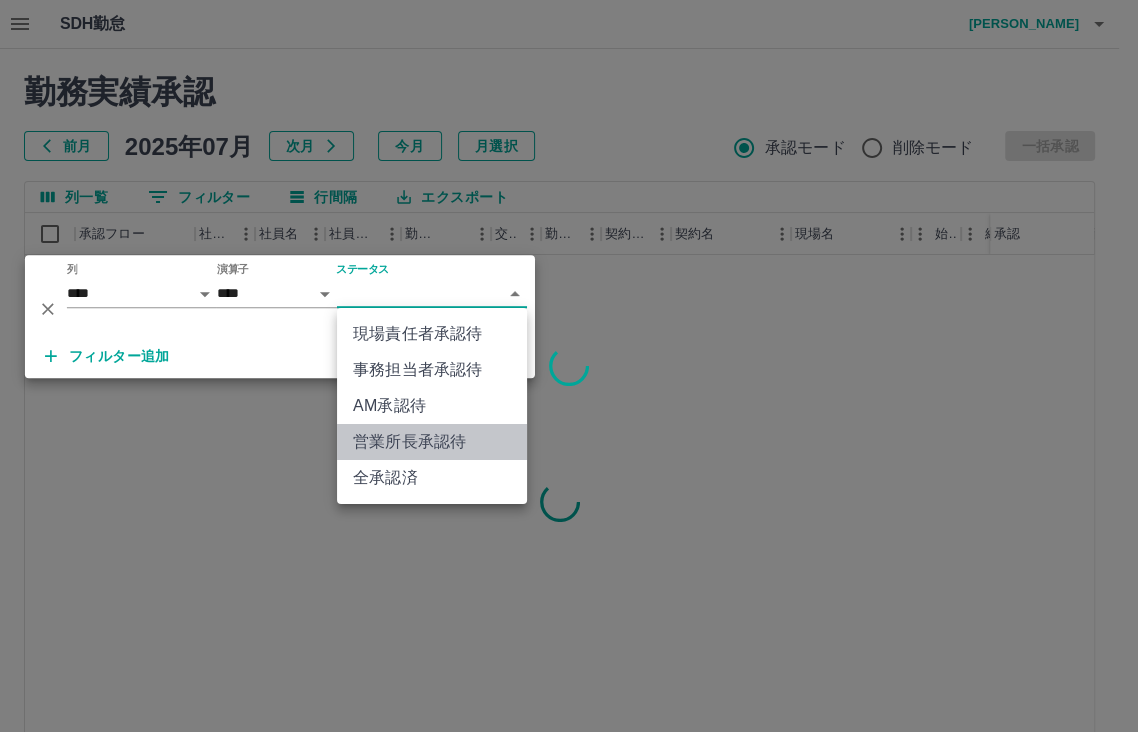 click on "営業所長承認待" at bounding box center (432, 442) 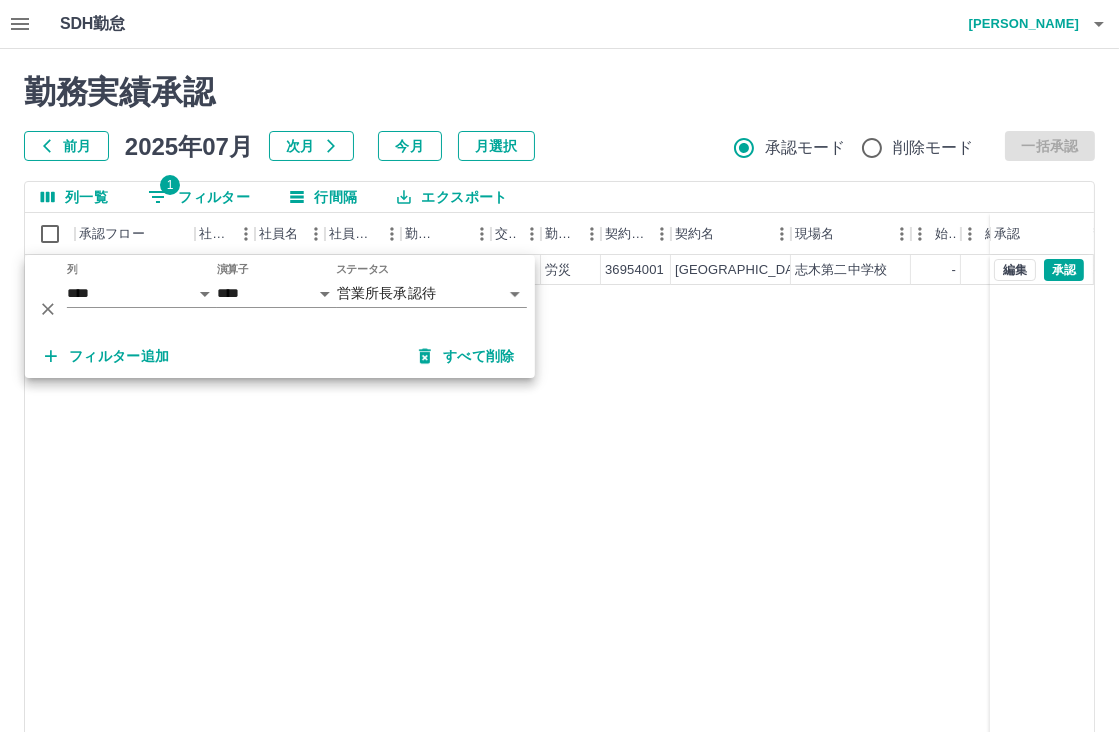 click on "勤務実績承認" at bounding box center (559, 92) 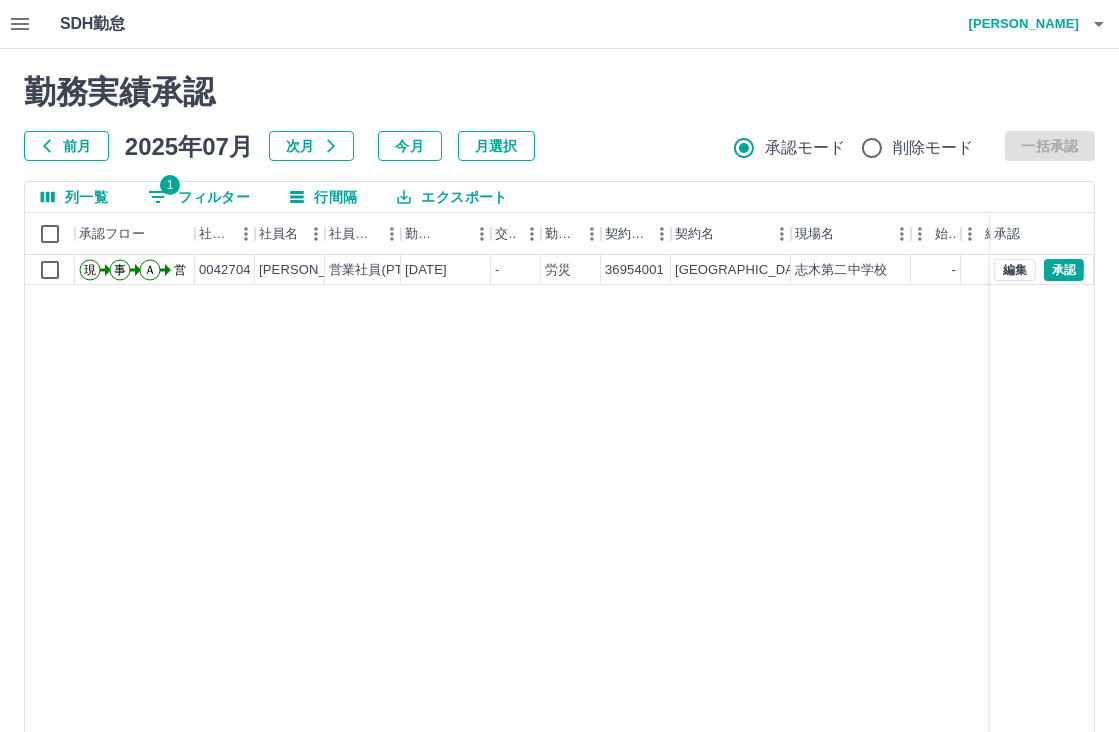 click on "前月" at bounding box center [66, 146] 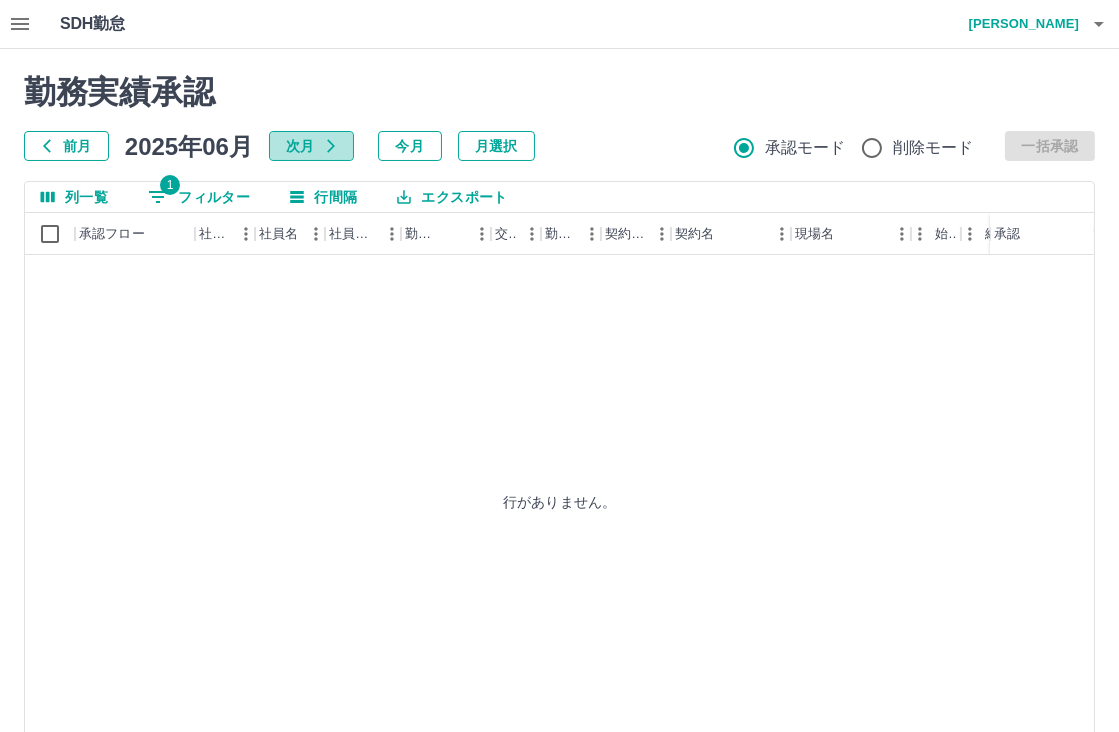 click on "次月" at bounding box center (311, 146) 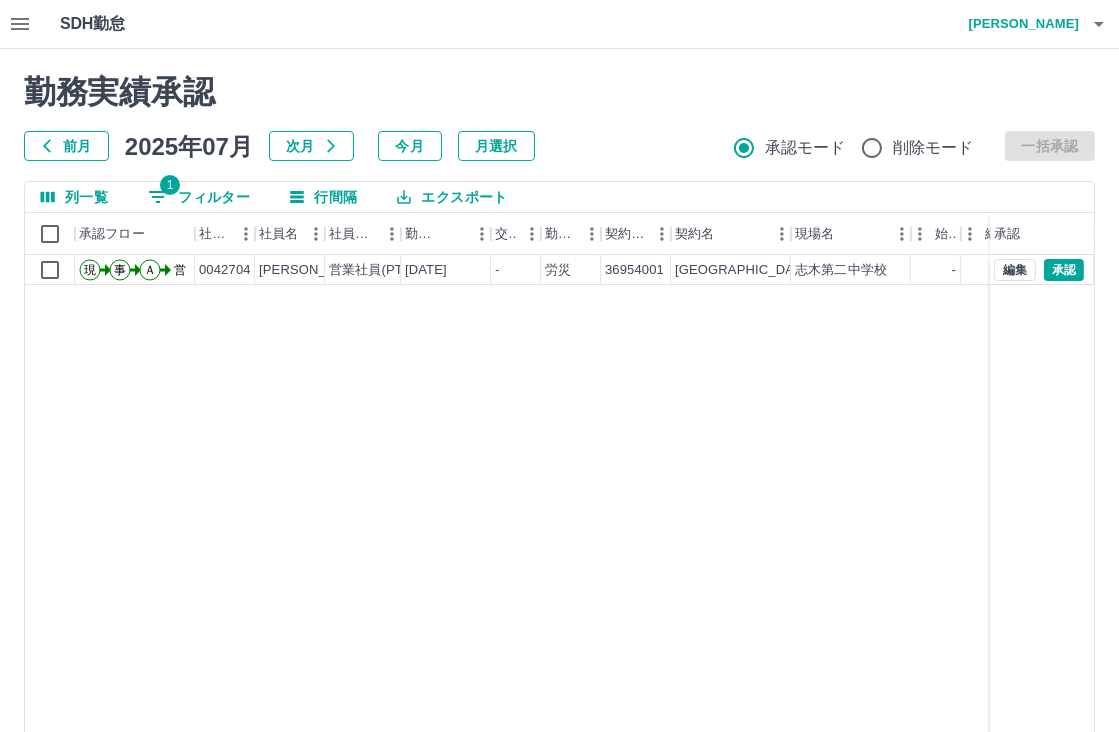 click on "次月" at bounding box center [311, 146] 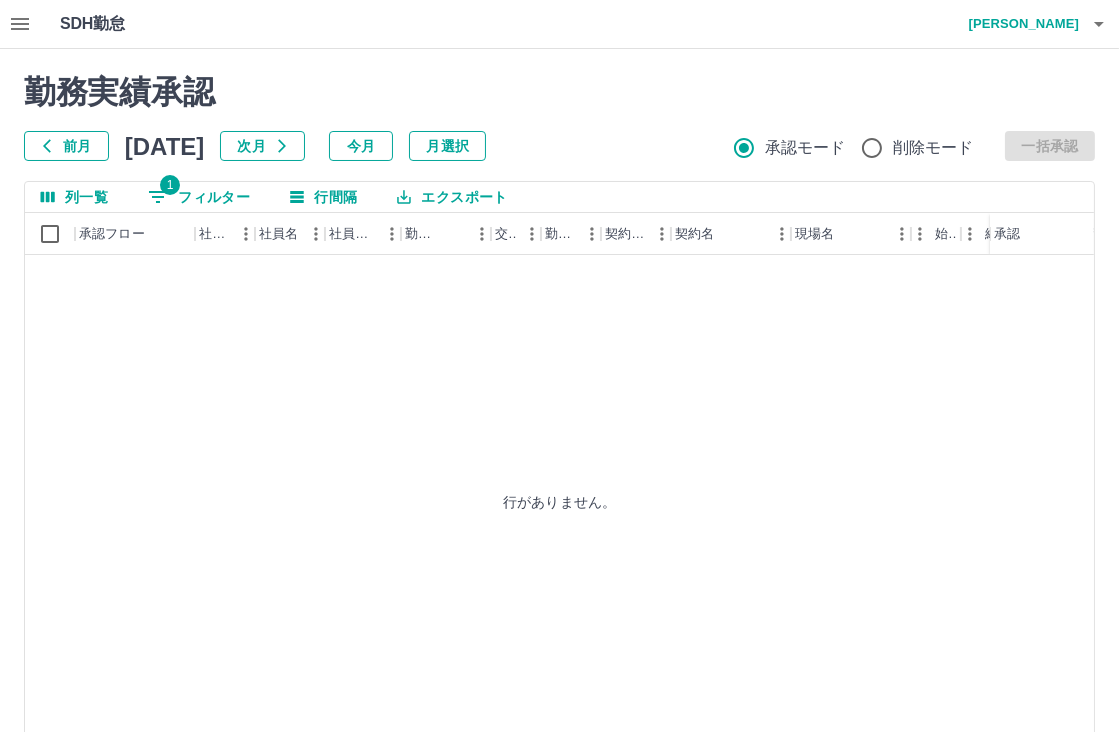 click on "前月" at bounding box center [66, 146] 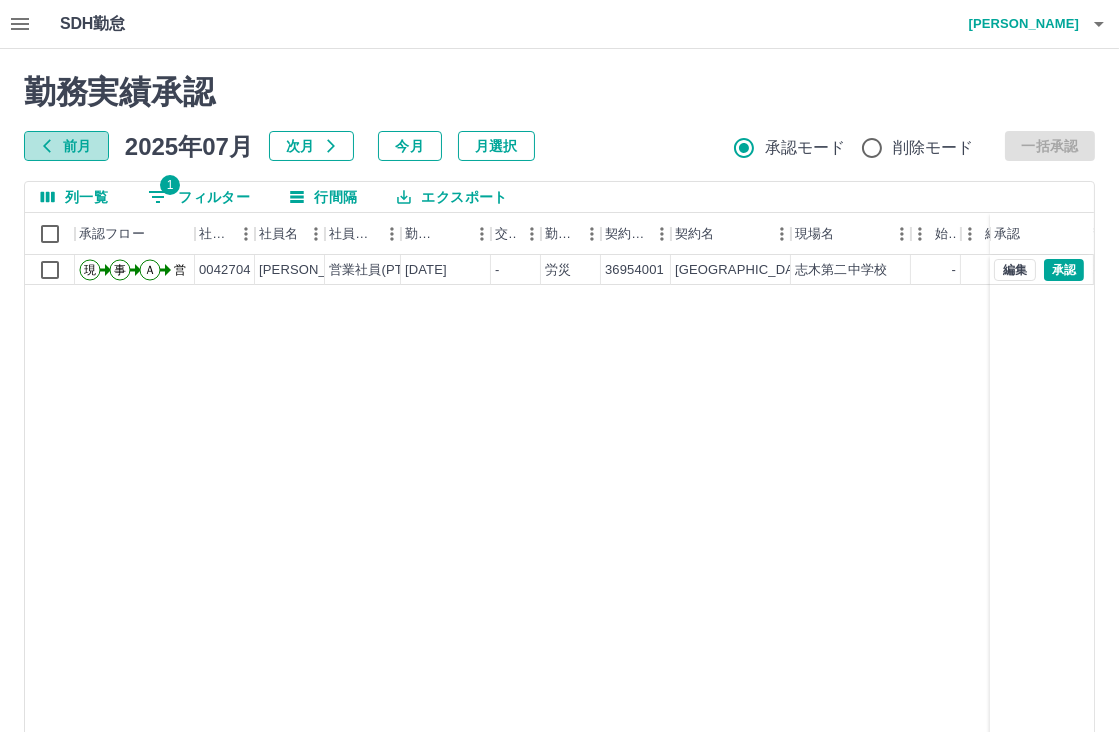 click on "前月" at bounding box center (66, 146) 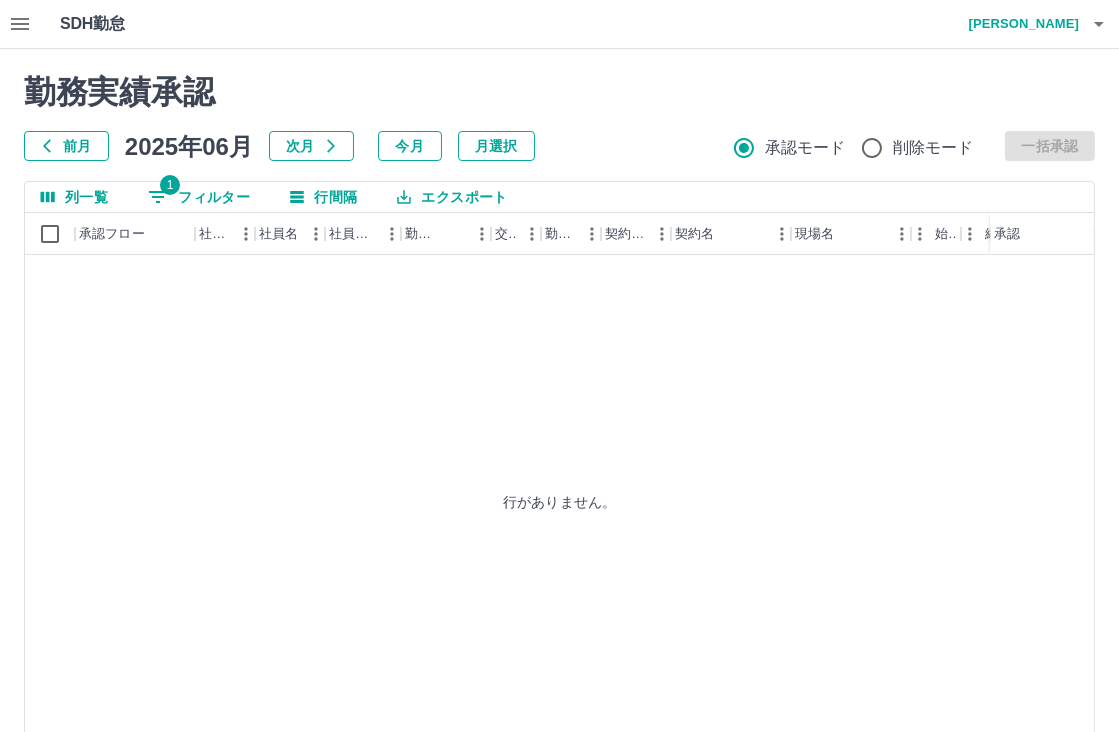 click on "前月" at bounding box center [66, 146] 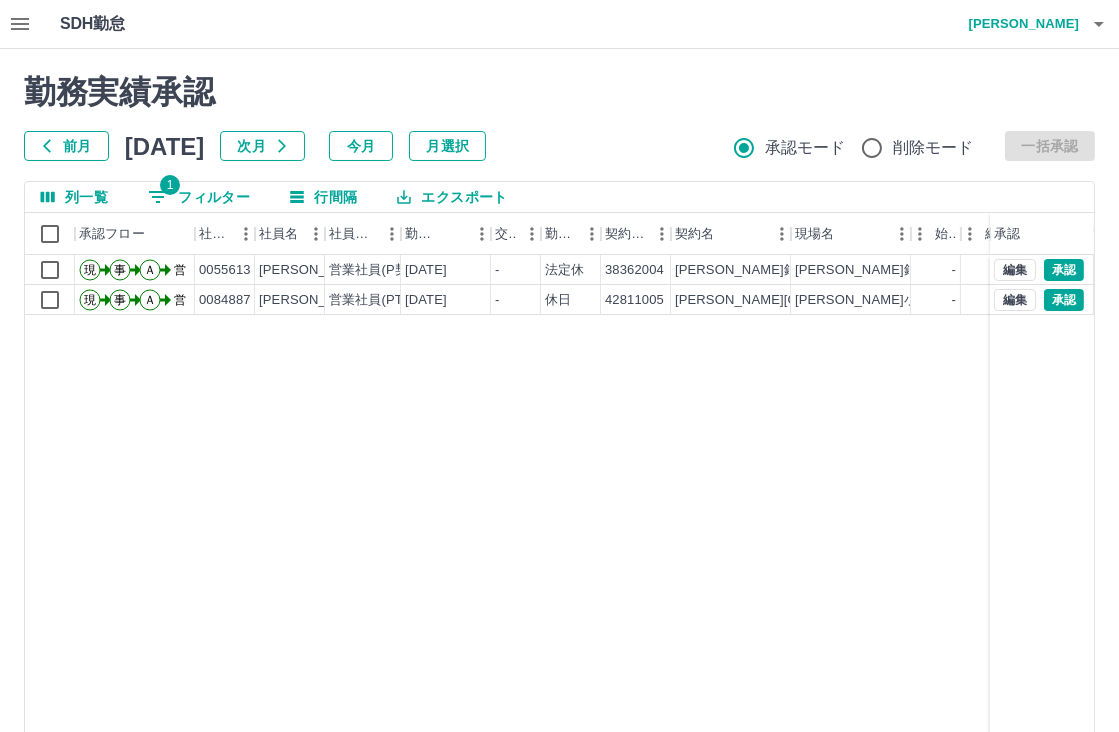 click on "前月" at bounding box center [66, 146] 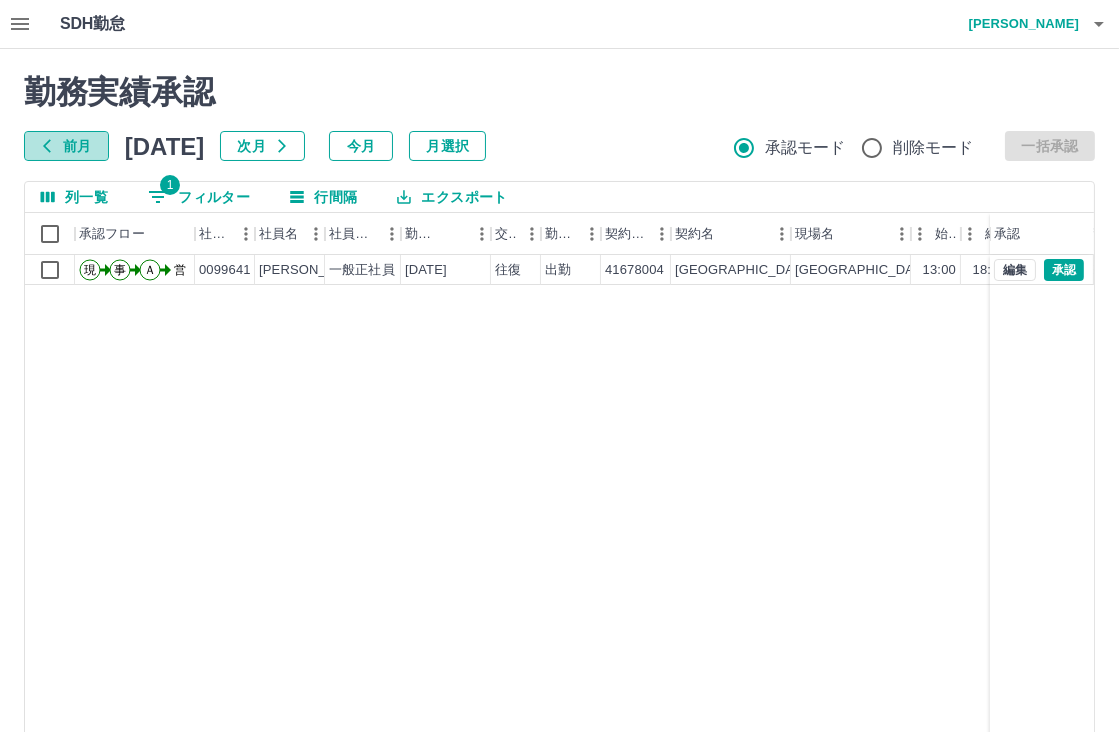 click on "前月" at bounding box center (66, 146) 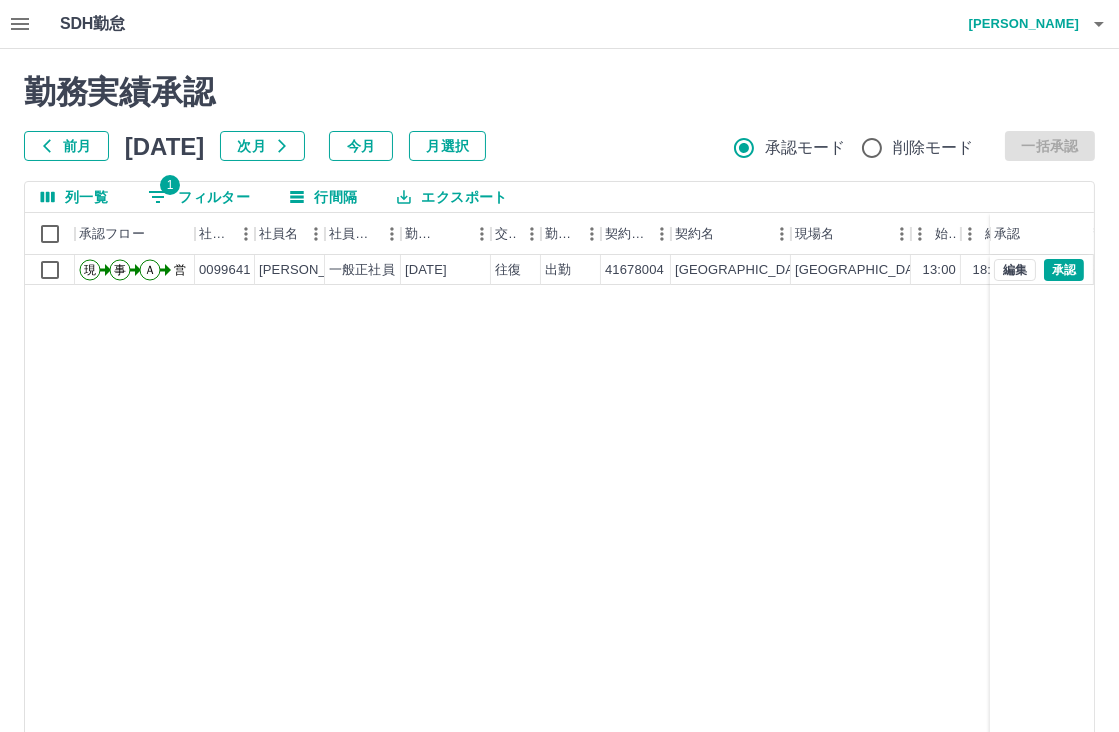 click on "[PERSON_NAME]" at bounding box center (1019, 24) 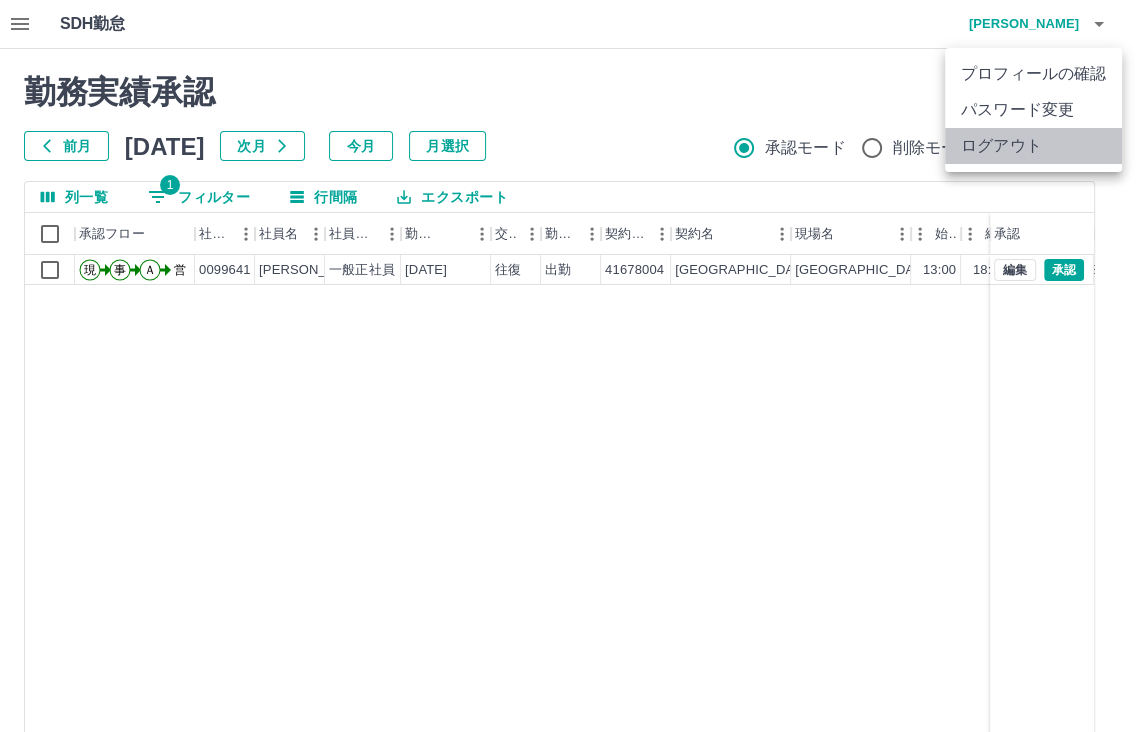 click on "ログアウト" at bounding box center (1033, 146) 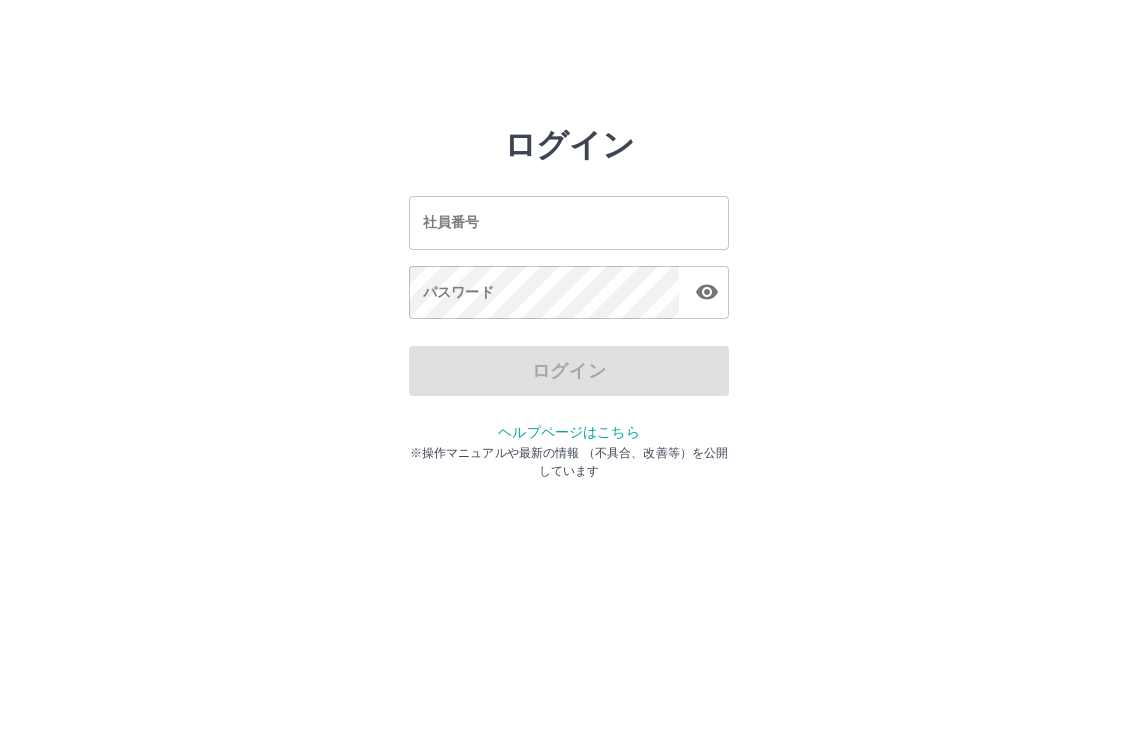 scroll, scrollTop: 0, scrollLeft: 0, axis: both 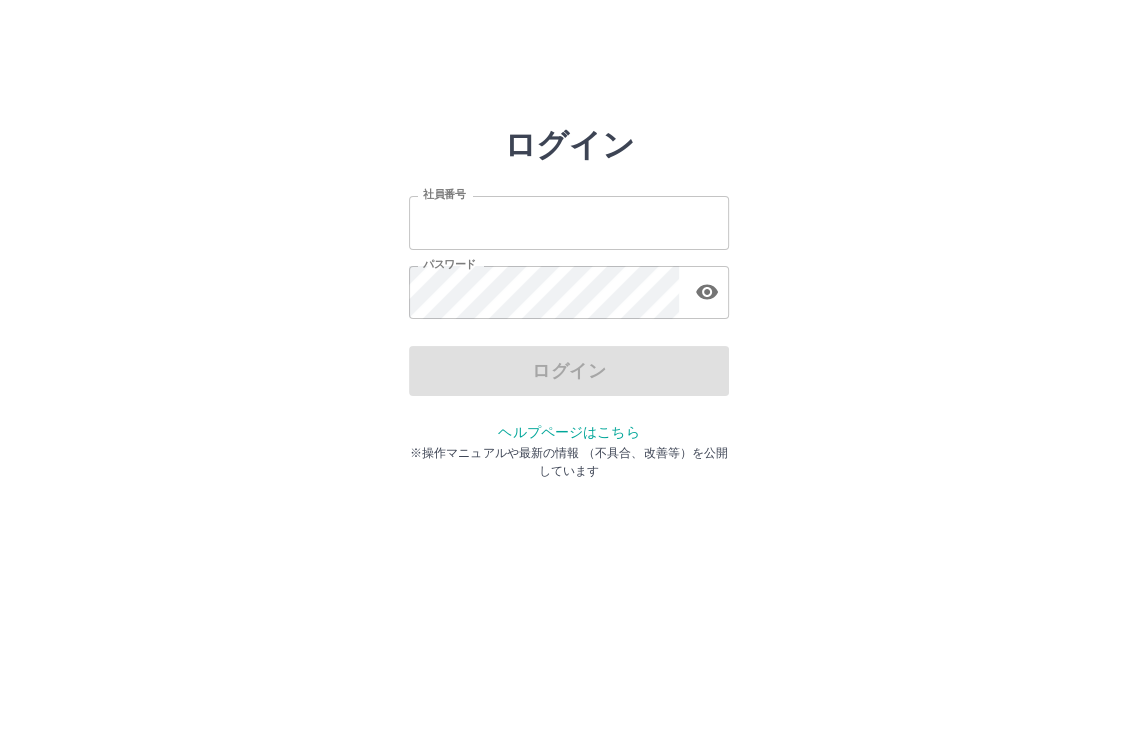 type on "*******" 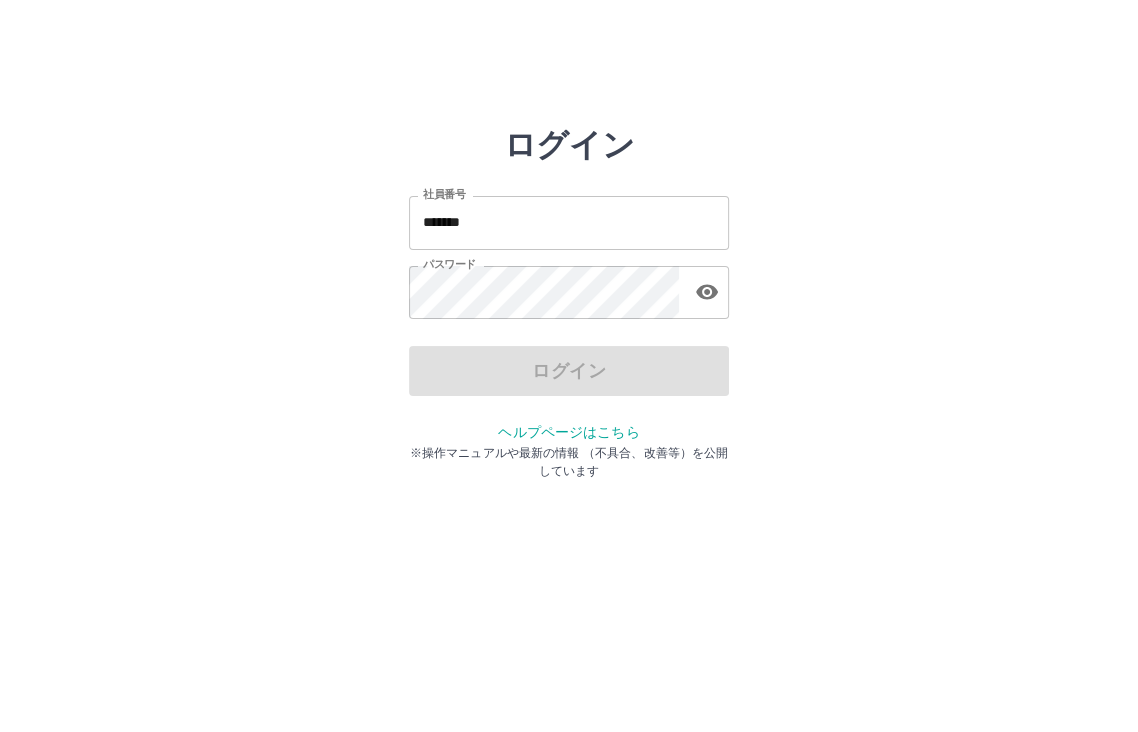 click on "ログイン 社員番号 ******* 社員番号 パスワード パスワード ログイン ヘルプページはこちら ※操作マニュアルや最新の情報 （不具合、改善等）を公開しています" at bounding box center [569, 223] 